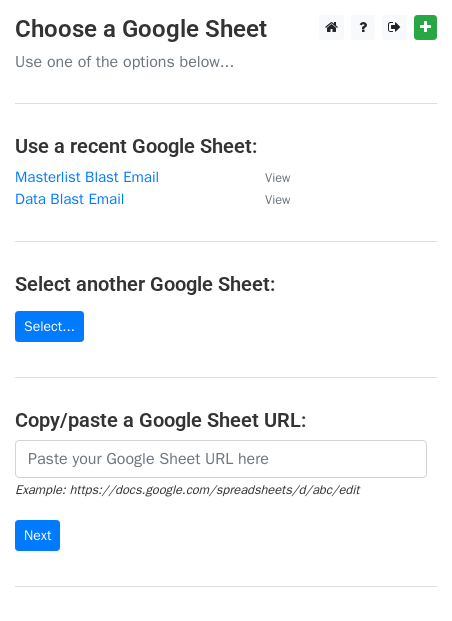 scroll, scrollTop: 0, scrollLeft: 0, axis: both 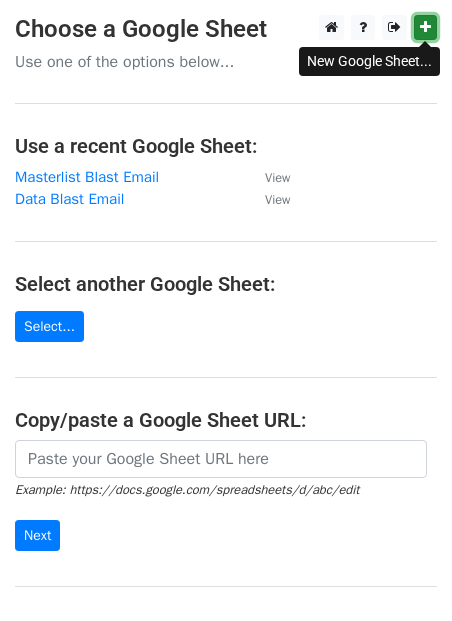 click at bounding box center [425, 27] 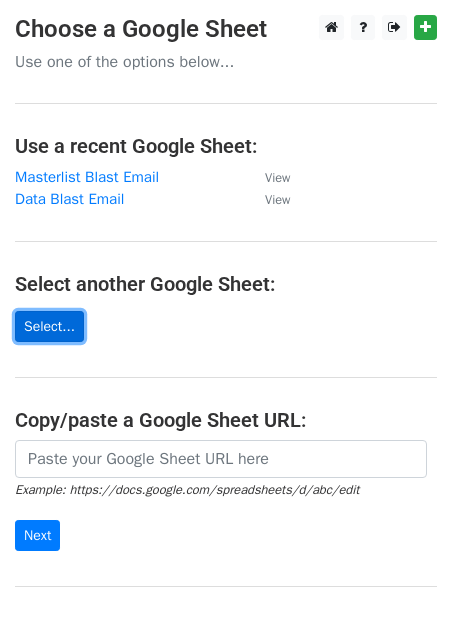 click on "Select..." at bounding box center (49, 326) 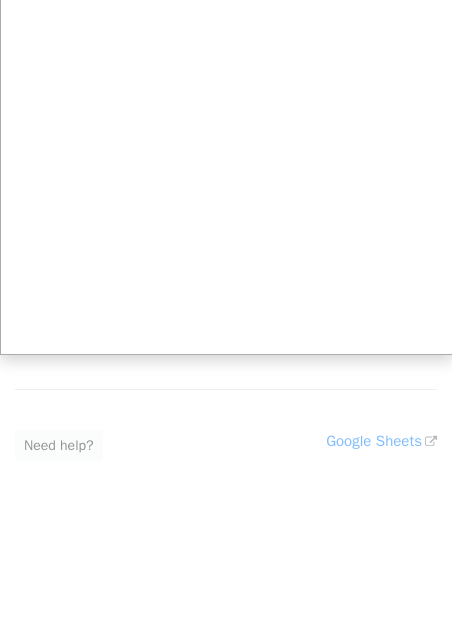 scroll, scrollTop: 0, scrollLeft: 0, axis: both 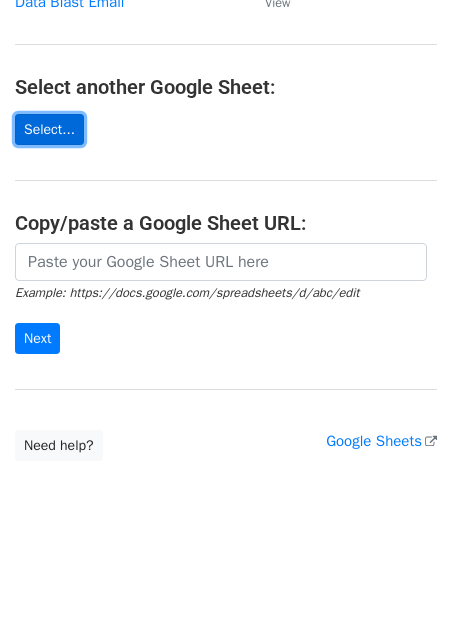 click on "Select..." at bounding box center [49, 129] 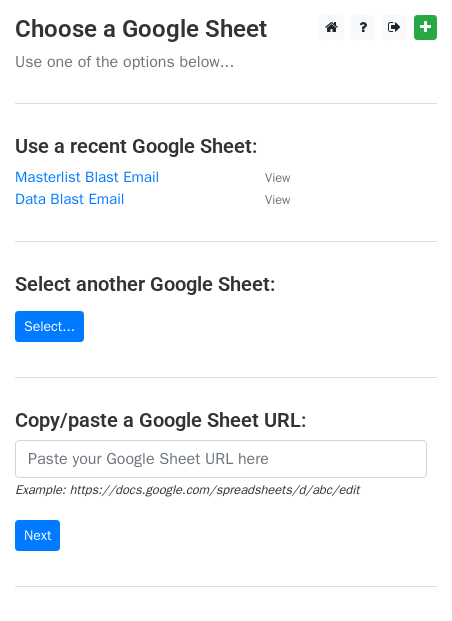 scroll, scrollTop: 0, scrollLeft: 0, axis: both 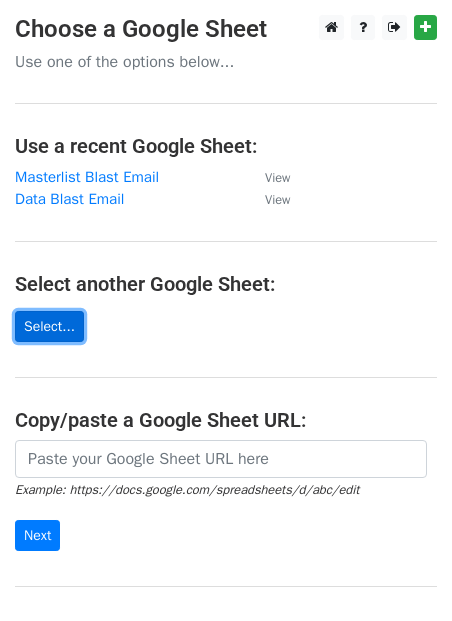 click on "Select..." at bounding box center [49, 326] 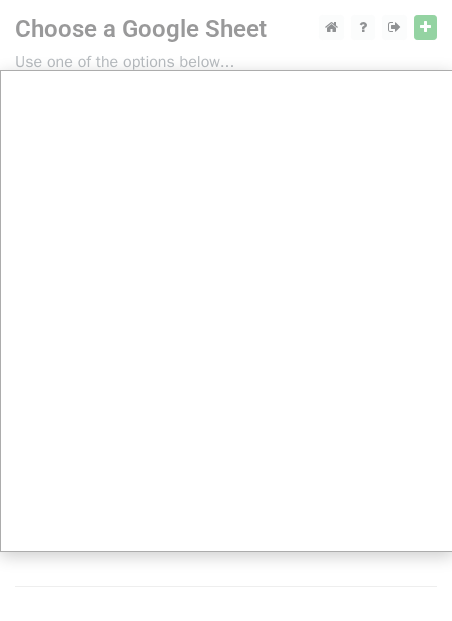 scroll, scrollTop: 197, scrollLeft: 0, axis: vertical 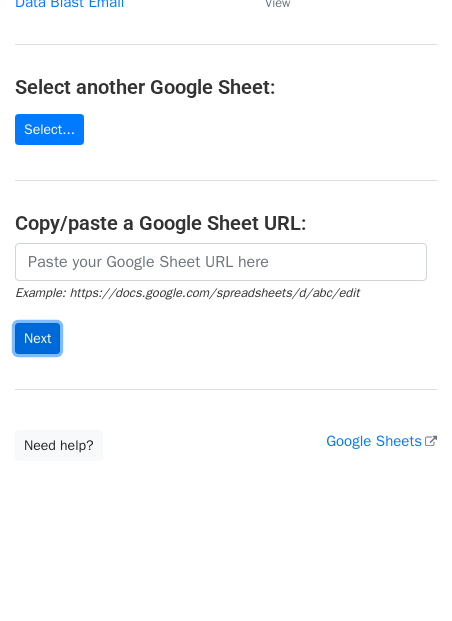 click on "Next" at bounding box center (37, 338) 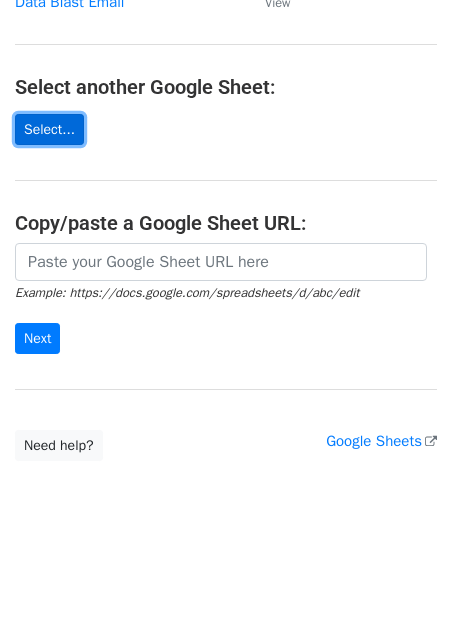 click on "Select..." at bounding box center (49, 129) 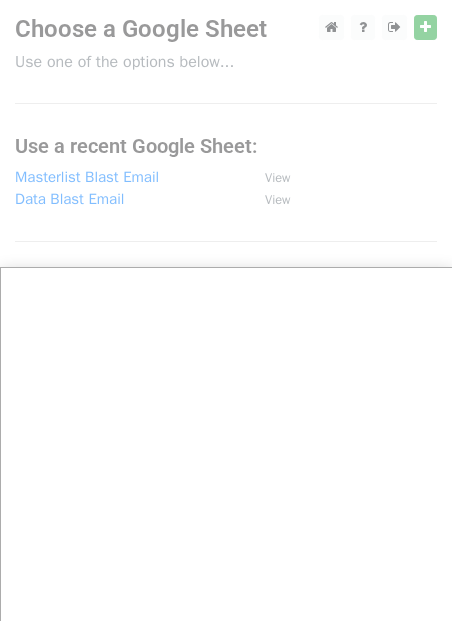 scroll, scrollTop: 197, scrollLeft: 0, axis: vertical 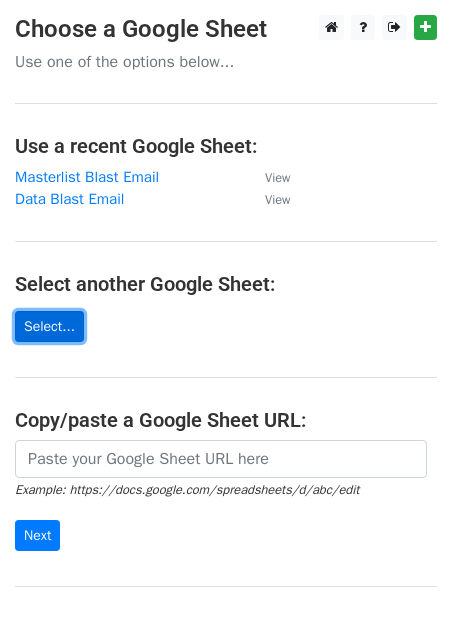 click on "Select..." at bounding box center [49, 326] 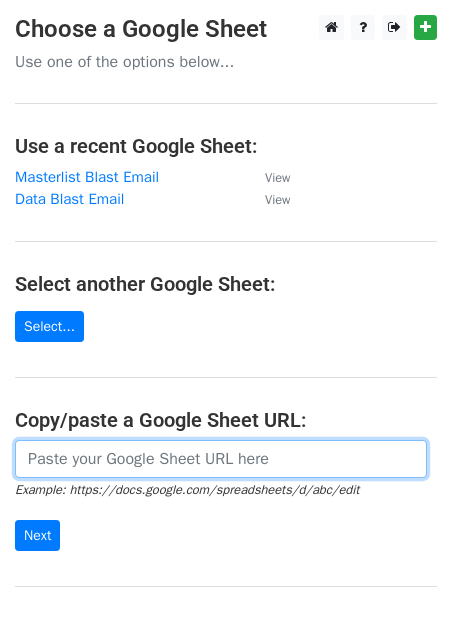 click at bounding box center (221, 459) 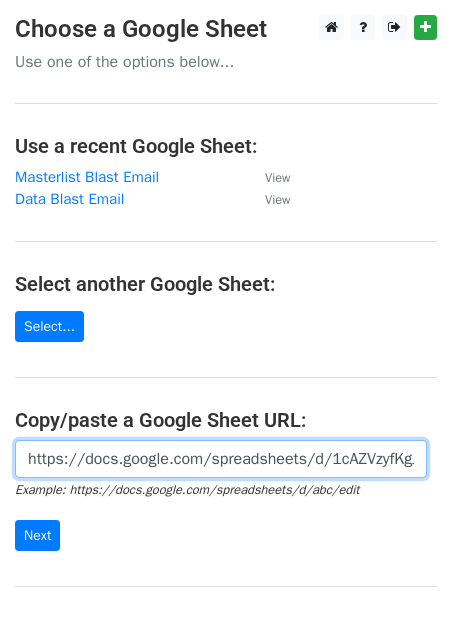 scroll, scrollTop: 0, scrollLeft: 494, axis: horizontal 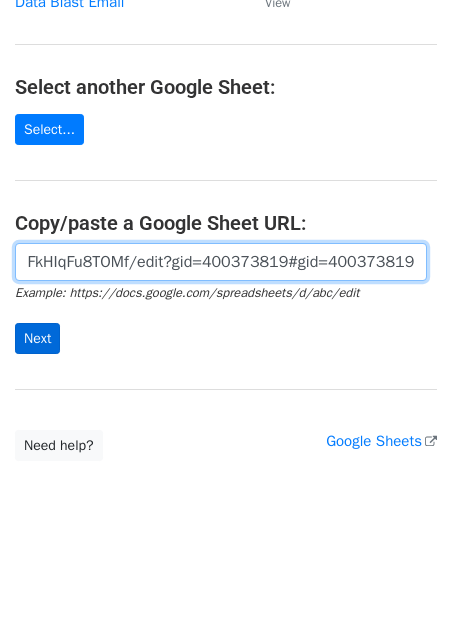 type on "https://docs.google.com/spreadsheets/d/1cAZVzyfKgJamFnz7RKcLFkHIqFu8TOMf/edit?gid=400373819#gid=400373819" 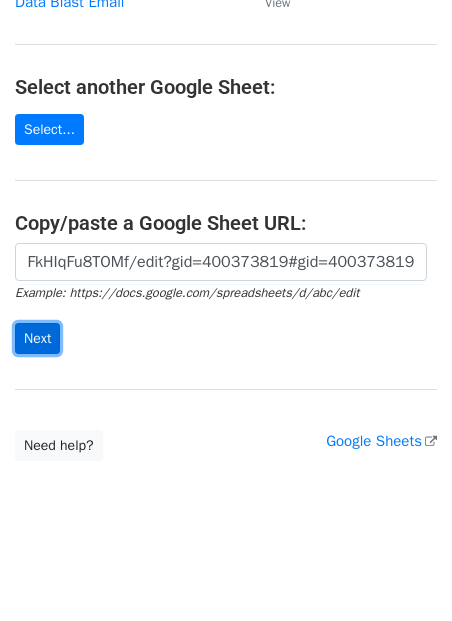 scroll, scrollTop: 0, scrollLeft: 0, axis: both 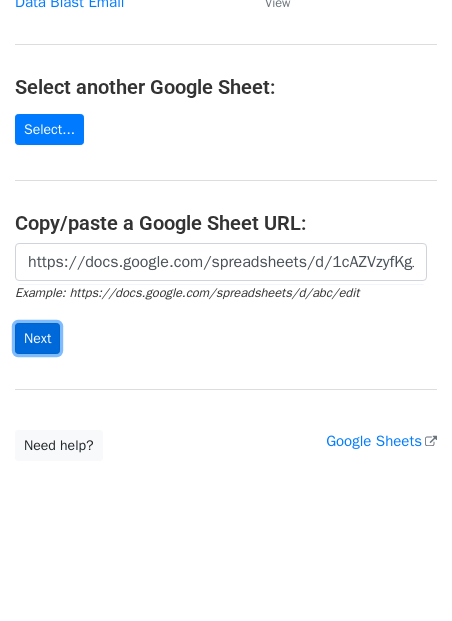 click on "Next" at bounding box center [37, 338] 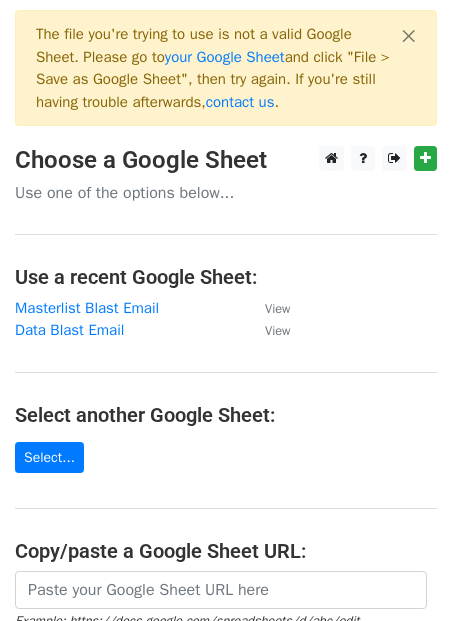 scroll, scrollTop: 0, scrollLeft: 0, axis: both 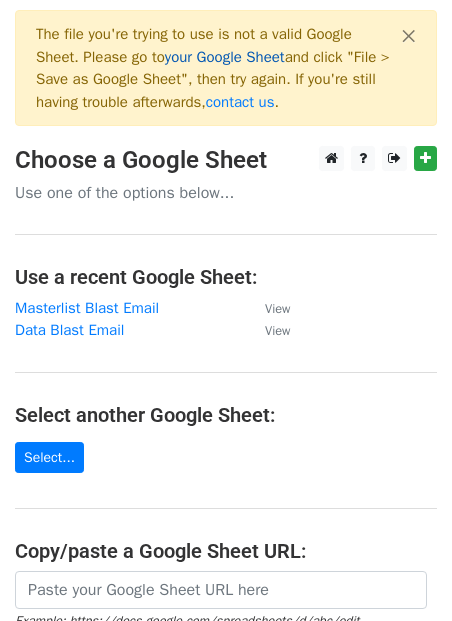 click on "your Google Sheet" at bounding box center (225, 57) 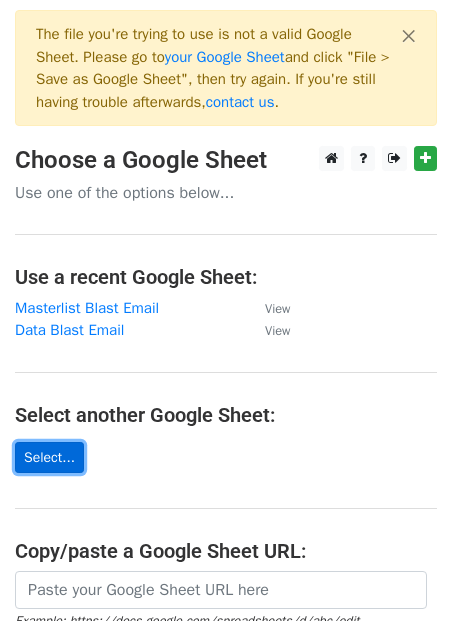 click on "Select..." at bounding box center (49, 457) 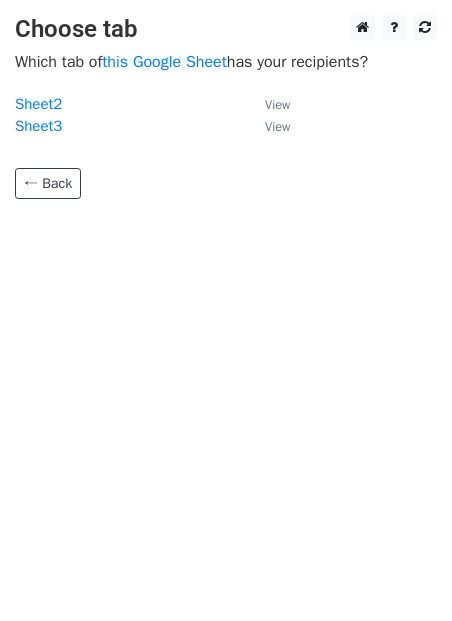 scroll, scrollTop: 0, scrollLeft: 0, axis: both 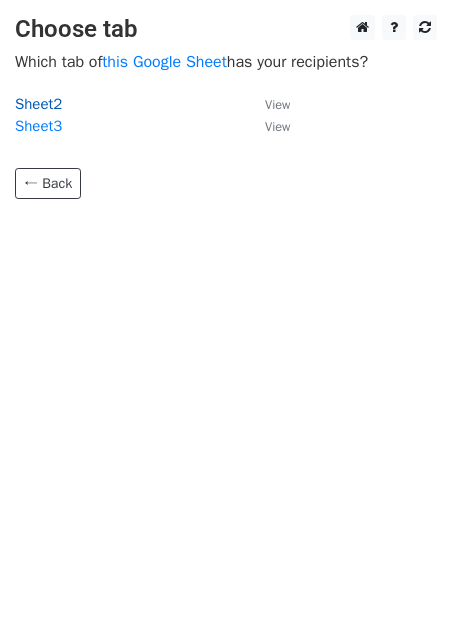 click on "Sheet2" at bounding box center [38, 104] 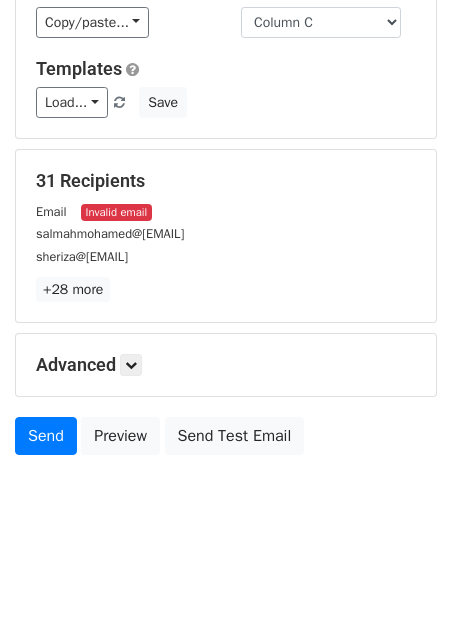 scroll, scrollTop: 0, scrollLeft: 0, axis: both 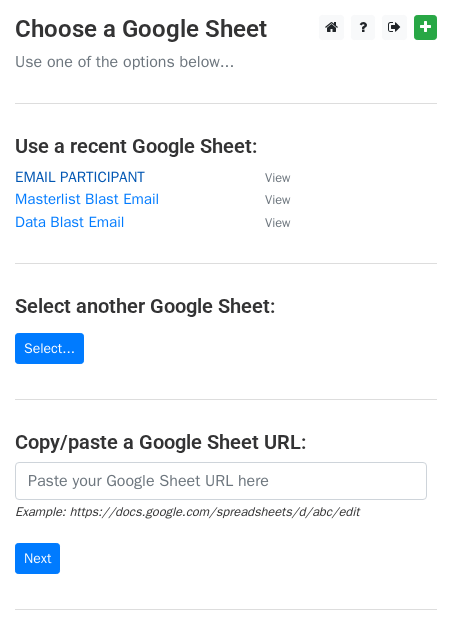click on "EMAIL PARTICIPANT" at bounding box center [80, 177] 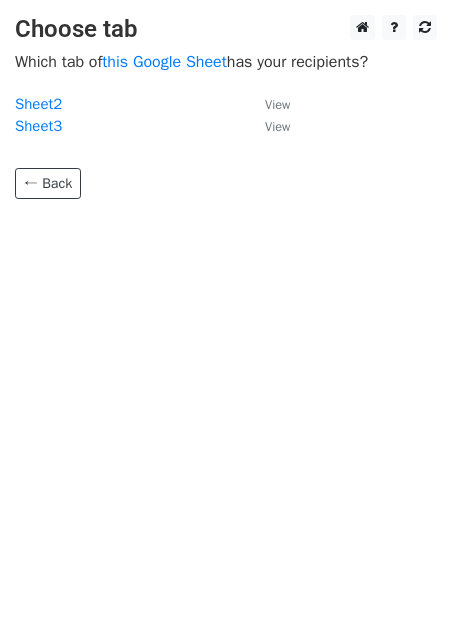 scroll, scrollTop: 0, scrollLeft: 0, axis: both 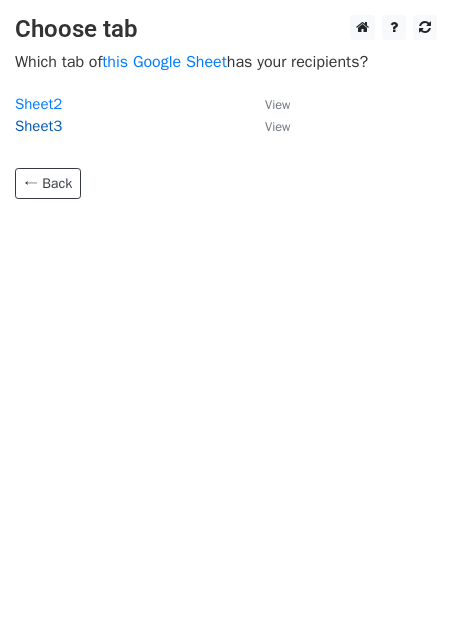 click on "Sheet3" at bounding box center [38, 126] 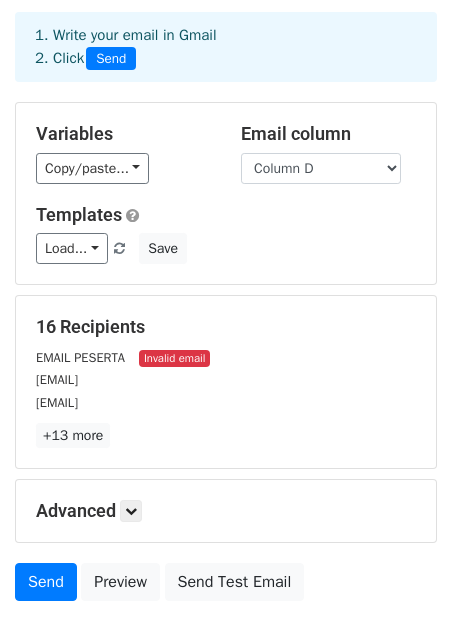 scroll, scrollTop: 235, scrollLeft: 0, axis: vertical 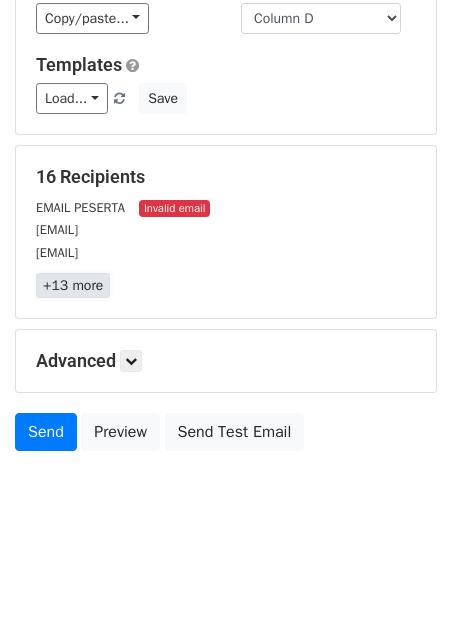 click on "+13 more" at bounding box center (73, 285) 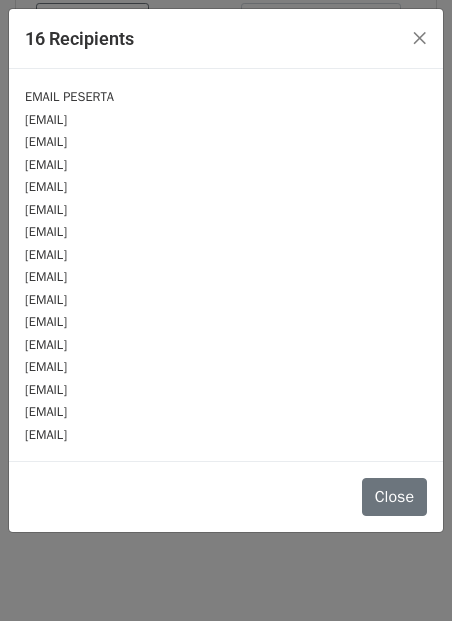 click on "EMAIL PESERTA" at bounding box center (69, 97) 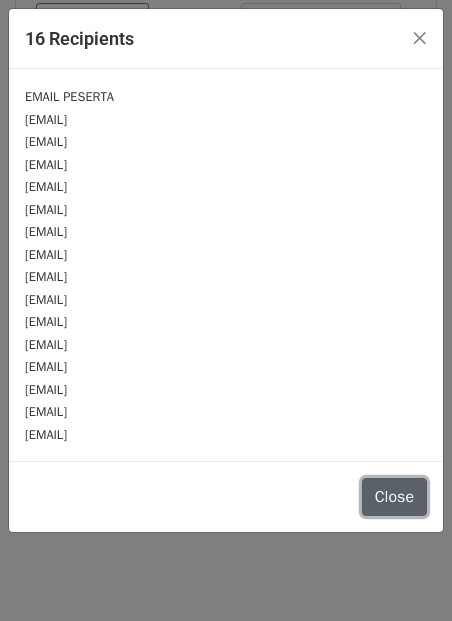 click on "Close" at bounding box center [394, 497] 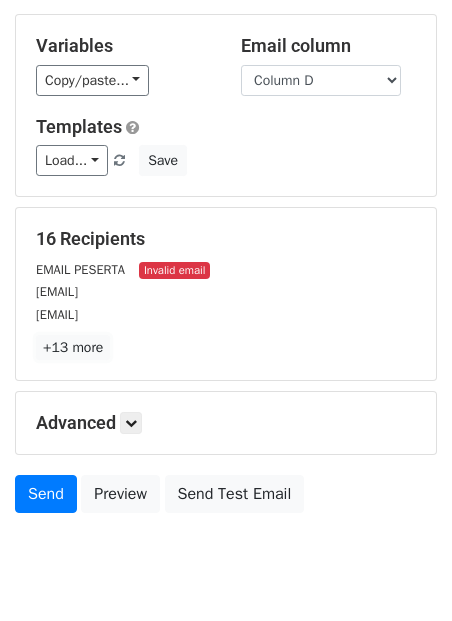 scroll, scrollTop: 235, scrollLeft: 0, axis: vertical 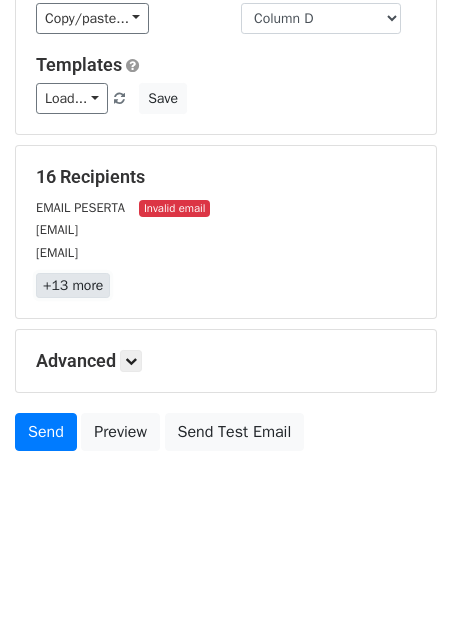 click on "+13 more" at bounding box center [73, 285] 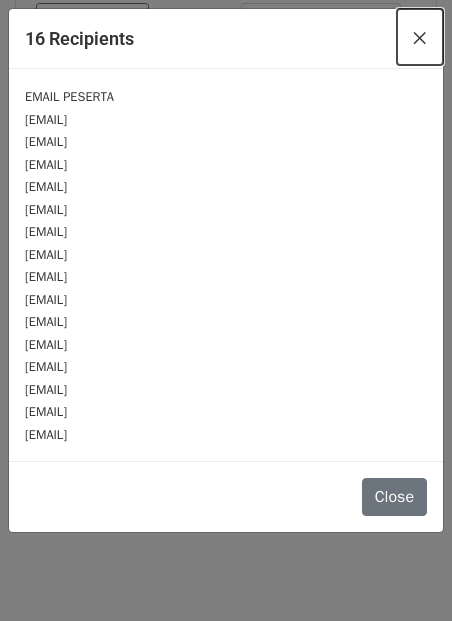 click on "×" at bounding box center (420, 37) 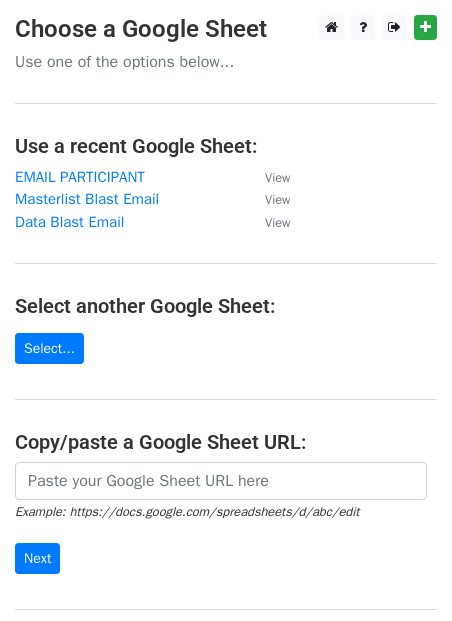 scroll, scrollTop: 0, scrollLeft: 0, axis: both 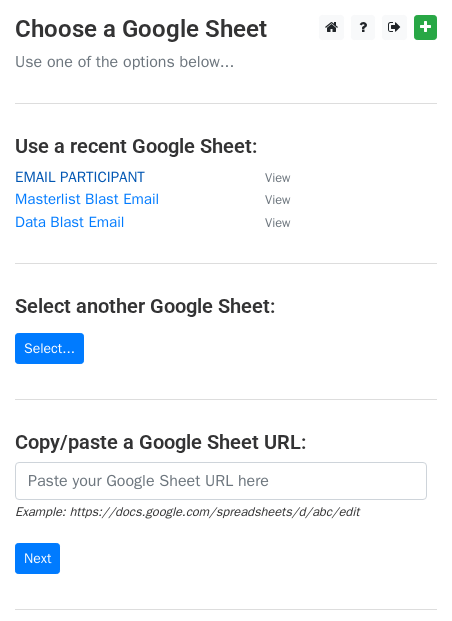 click on "EMAIL PARTICIPANT" at bounding box center [80, 177] 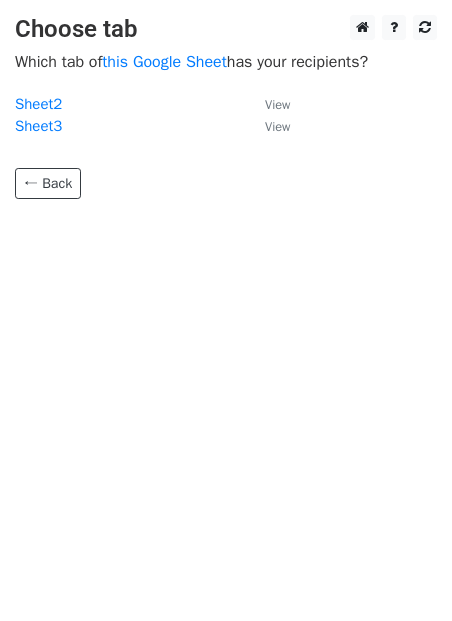 scroll, scrollTop: 0, scrollLeft: 0, axis: both 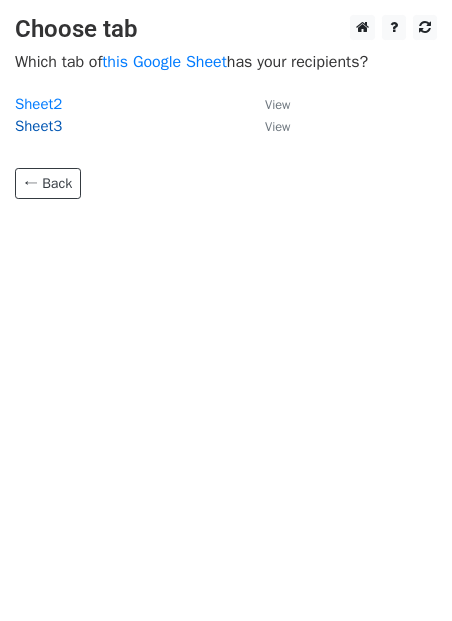 click on "Sheet3" at bounding box center [38, 126] 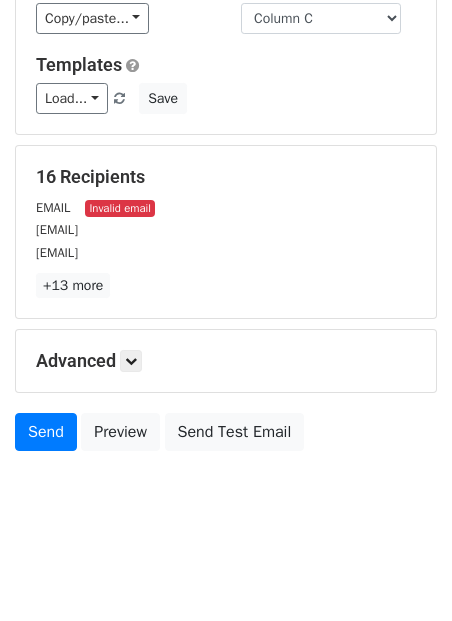 scroll, scrollTop: 235, scrollLeft: 0, axis: vertical 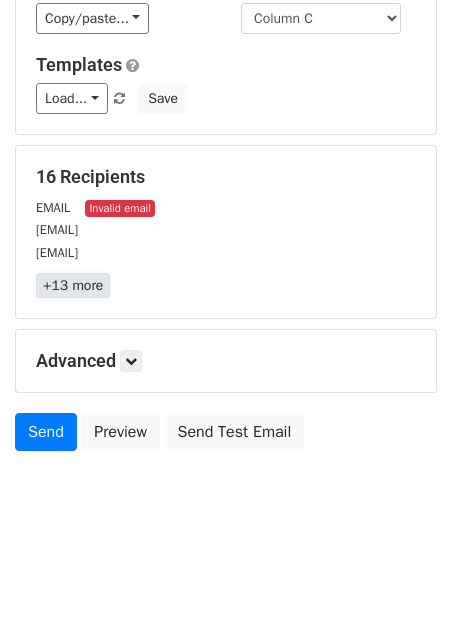 click on "+13 more" at bounding box center [73, 285] 